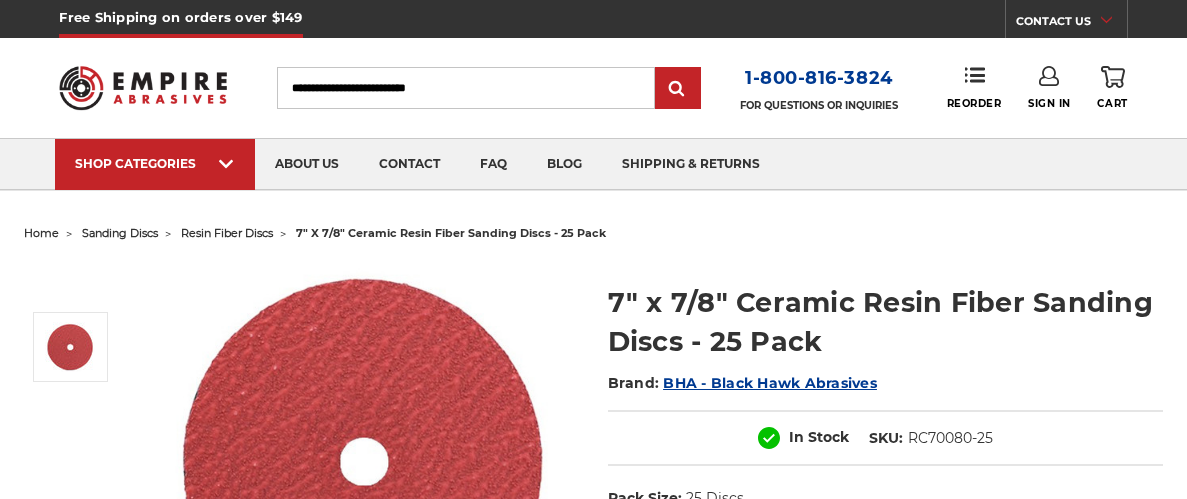 scroll, scrollTop: 338, scrollLeft: 0, axis: vertical 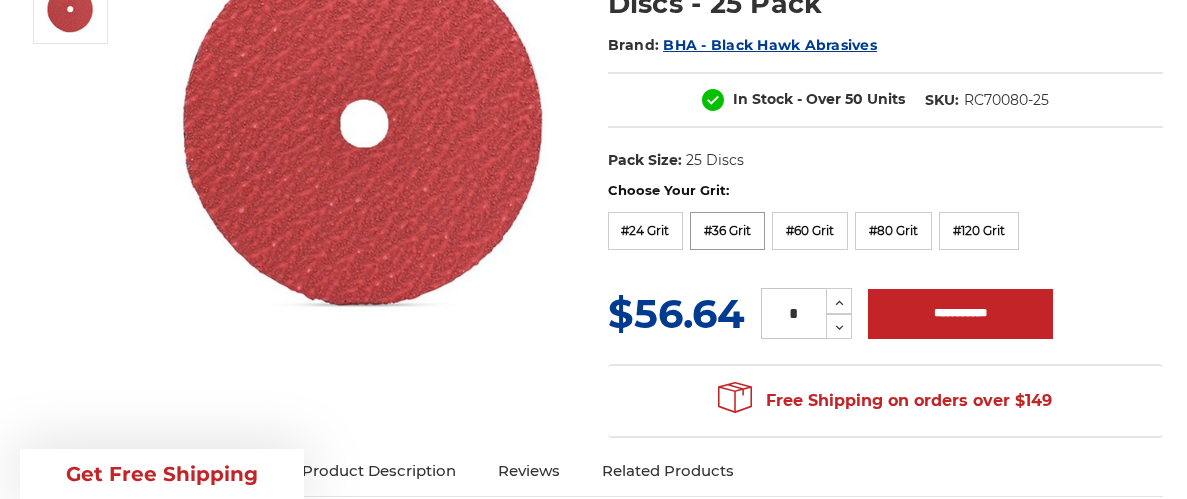 click on "Choose Your Grit:
#24 Grit
#36 Grit
#60 Grit
#80 Grit
#120 Grit" at bounding box center (886, 218) 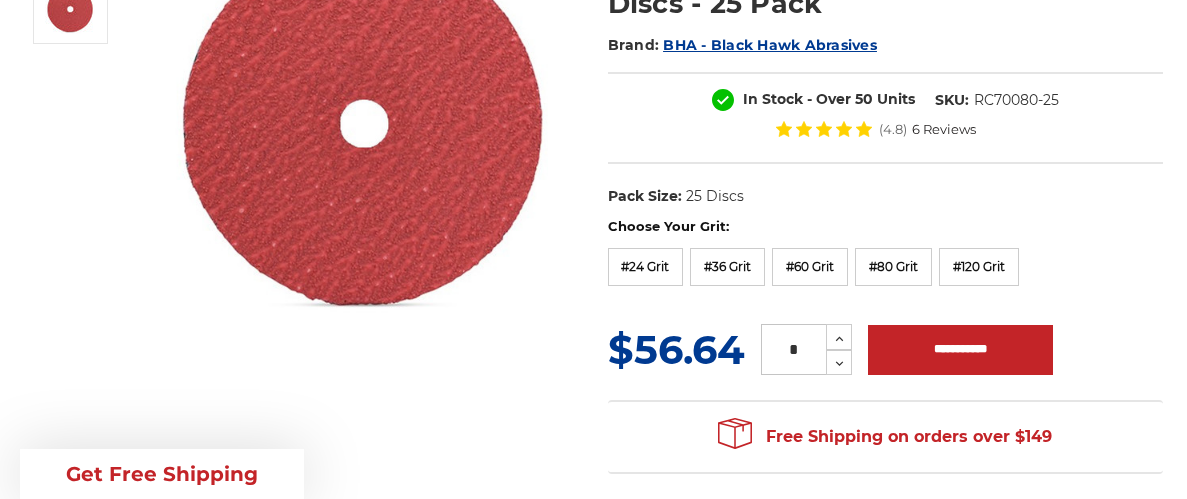 scroll, scrollTop: 0, scrollLeft: 0, axis: both 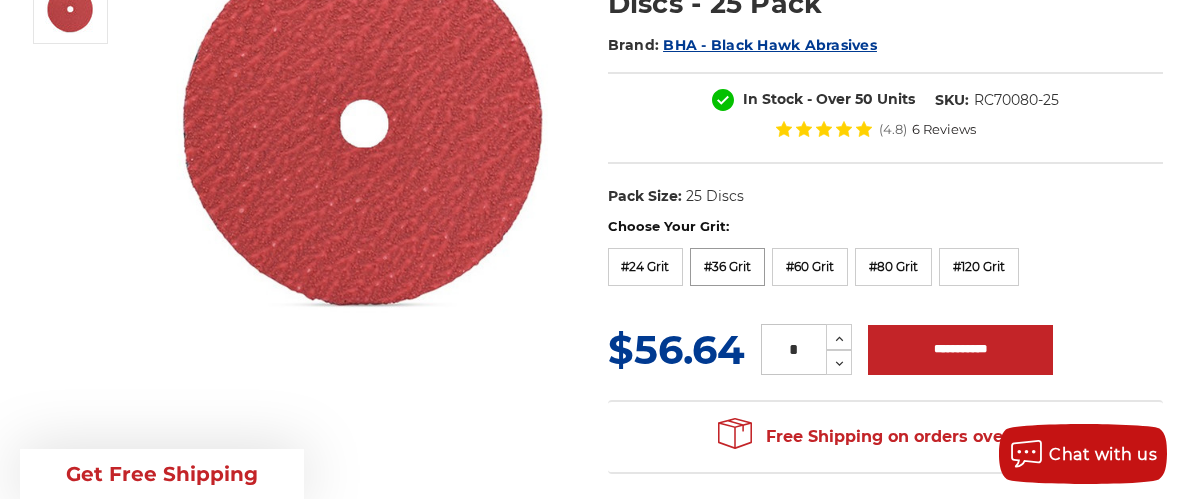 click on "#36 Grit" at bounding box center (727, 267) 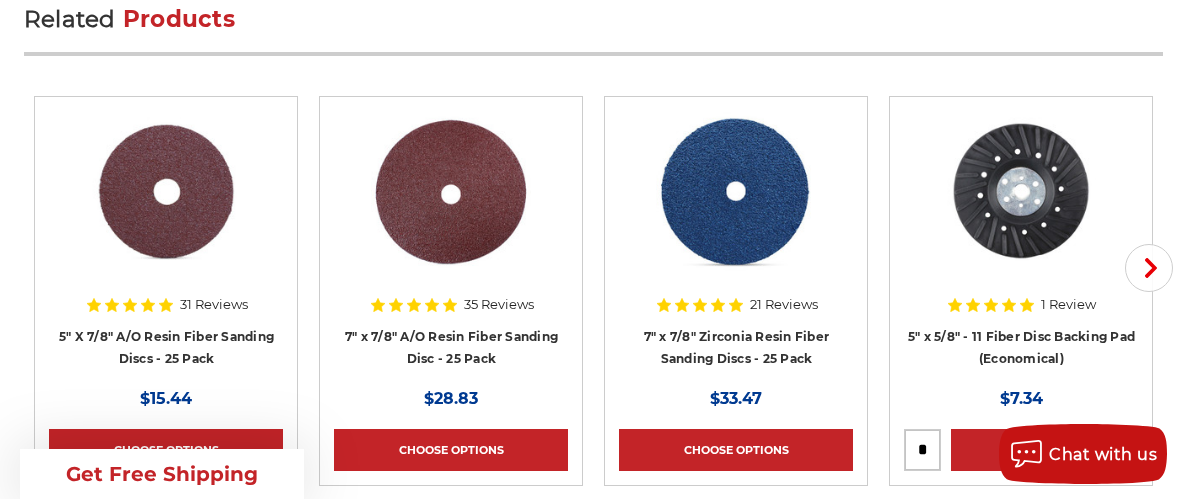 scroll, scrollTop: 5350, scrollLeft: 0, axis: vertical 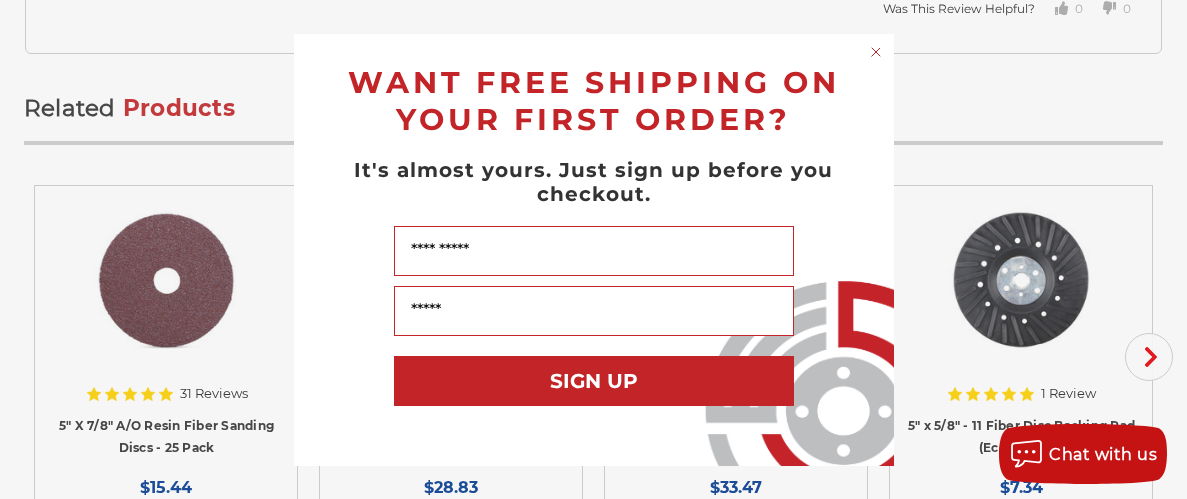 click 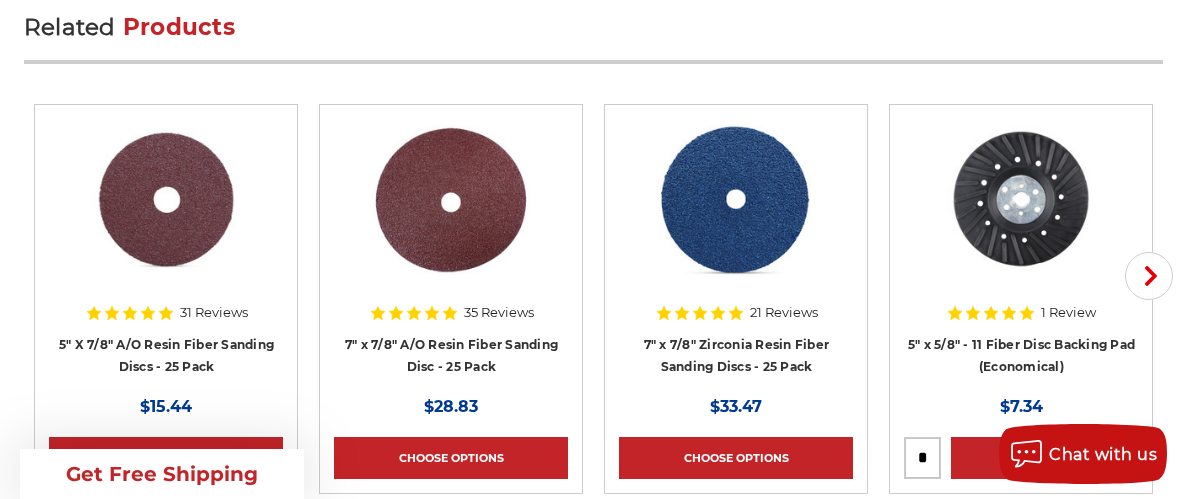 scroll, scrollTop: 5331, scrollLeft: 0, axis: vertical 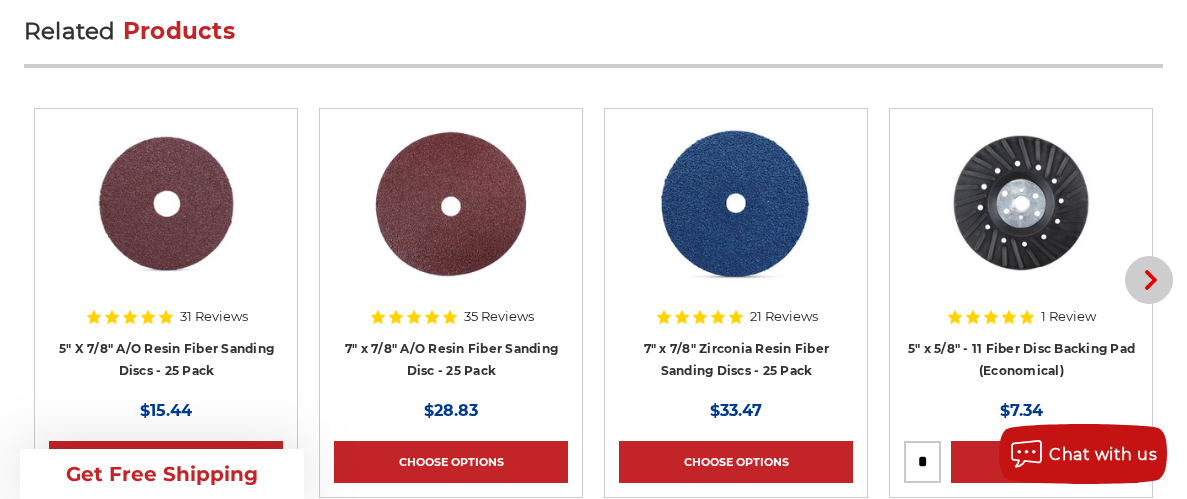 click 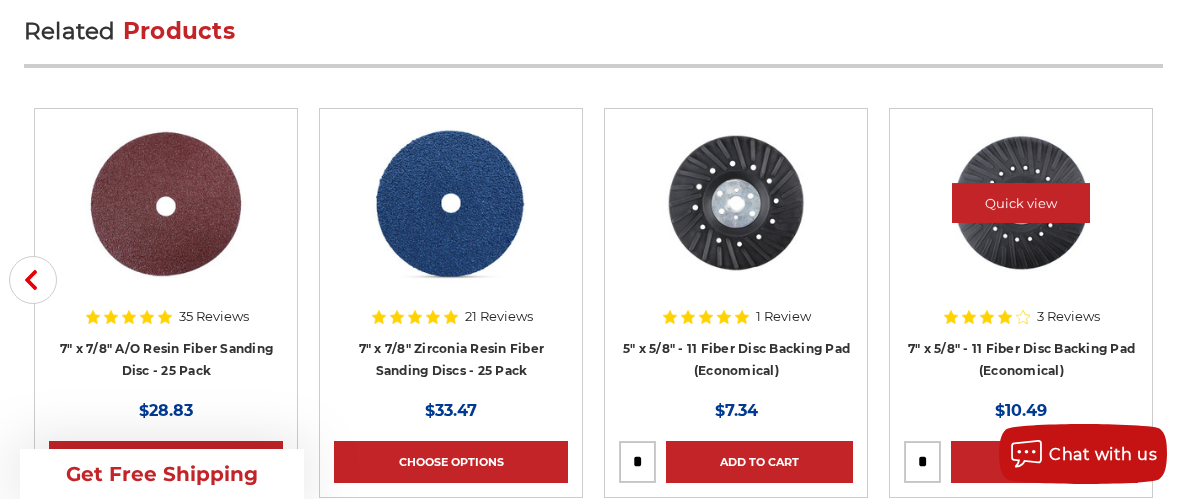 click at bounding box center [999, 218] 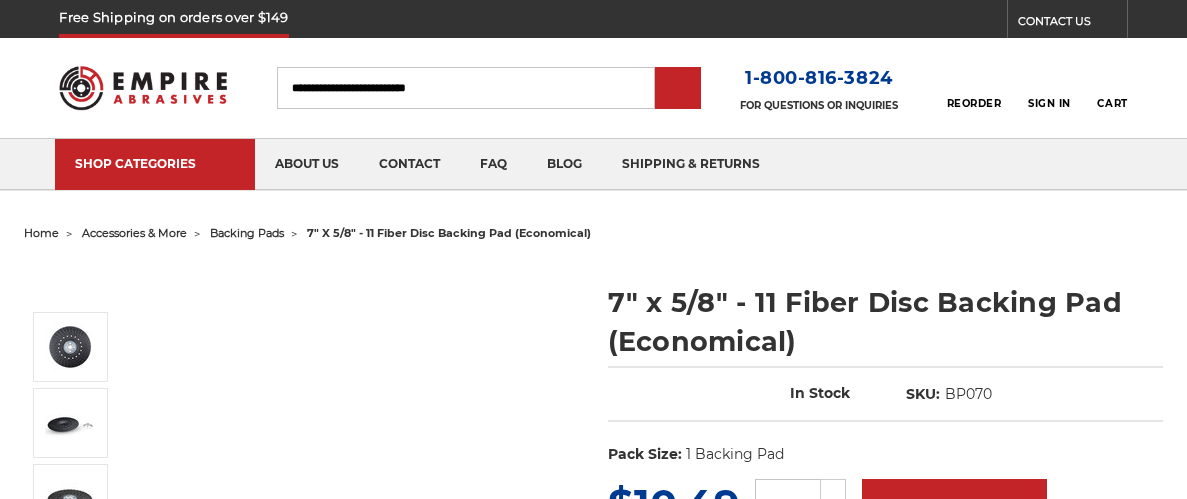 scroll, scrollTop: 0, scrollLeft: 0, axis: both 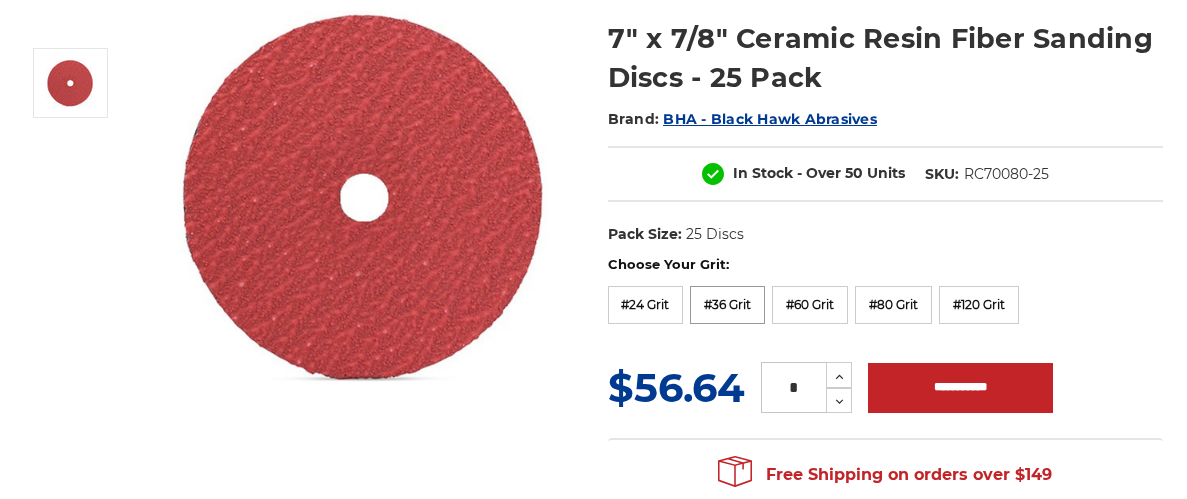 click on "#36 Grit" at bounding box center [727, 305] 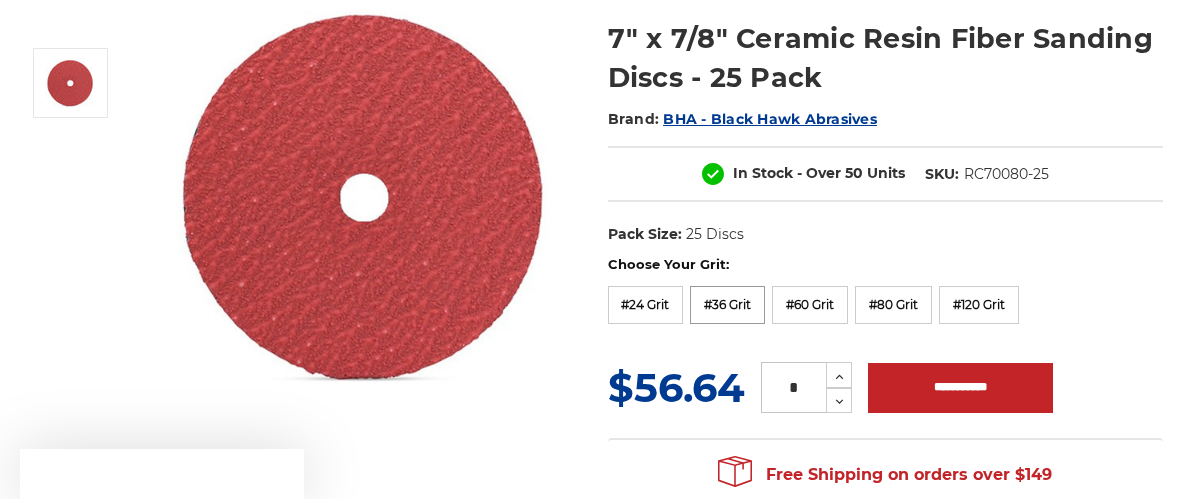 click on "#36 Grit" at bounding box center [727, 305] 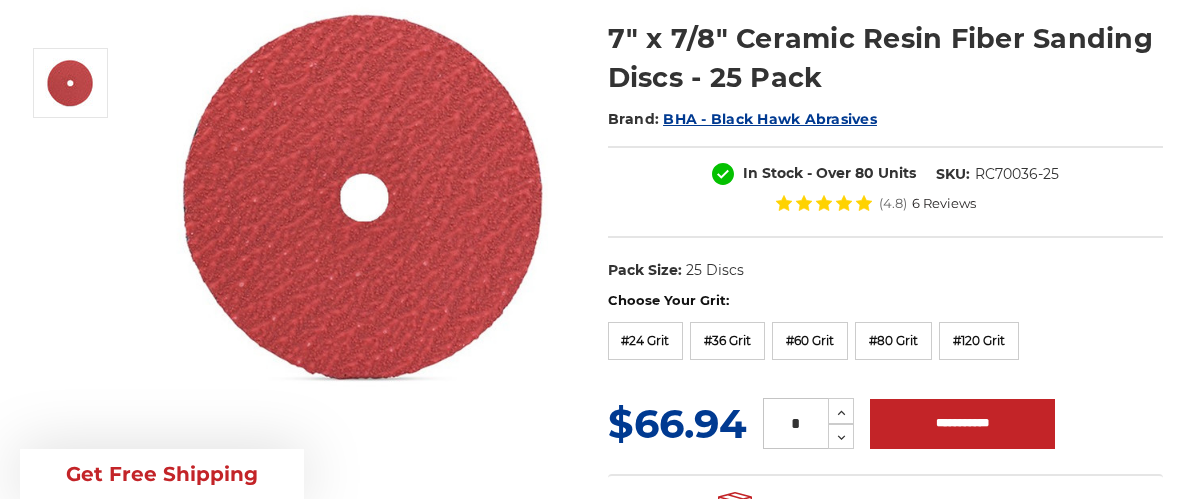 scroll, scrollTop: 0, scrollLeft: 0, axis: both 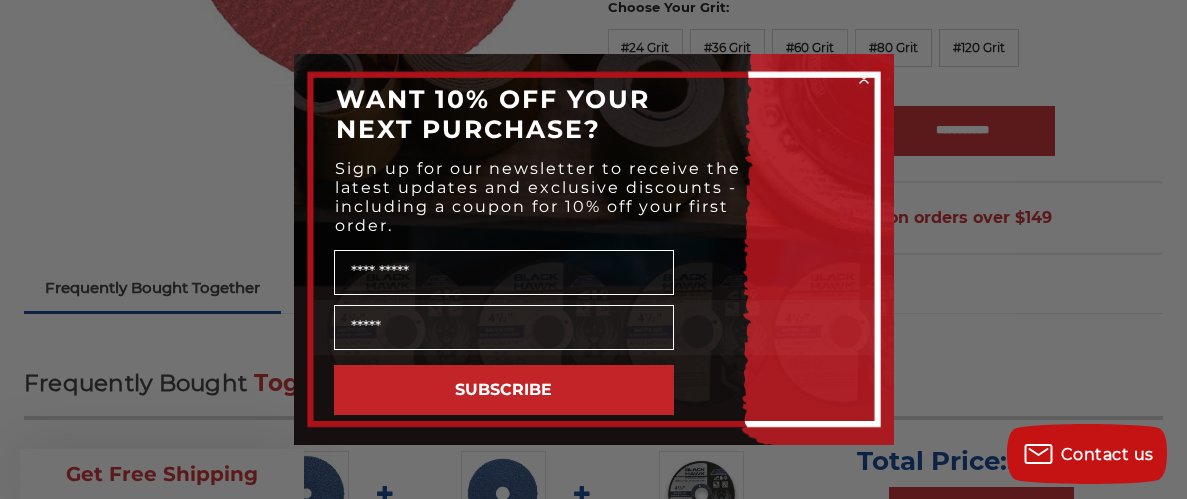 click 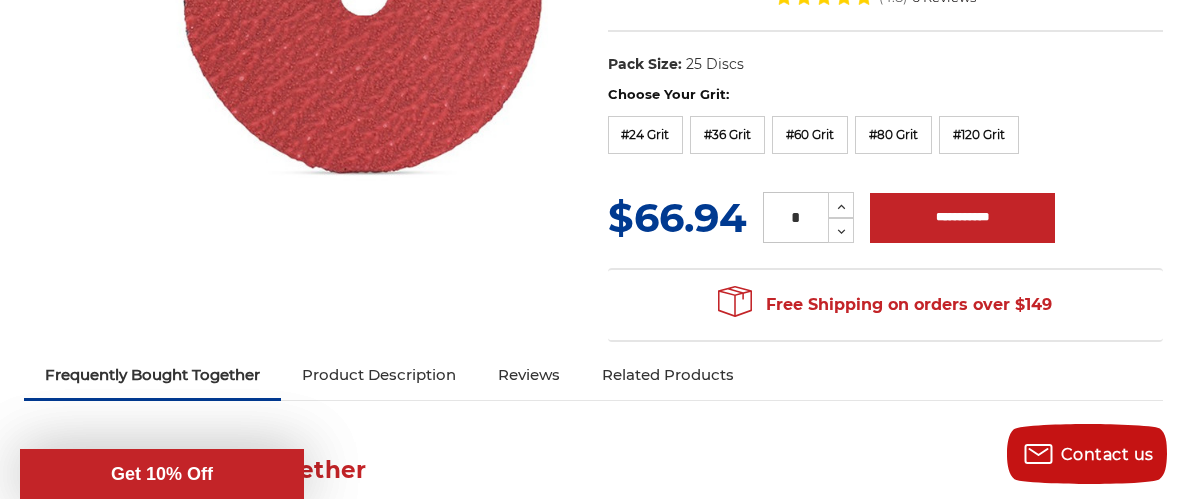 scroll, scrollTop: 470, scrollLeft: 0, axis: vertical 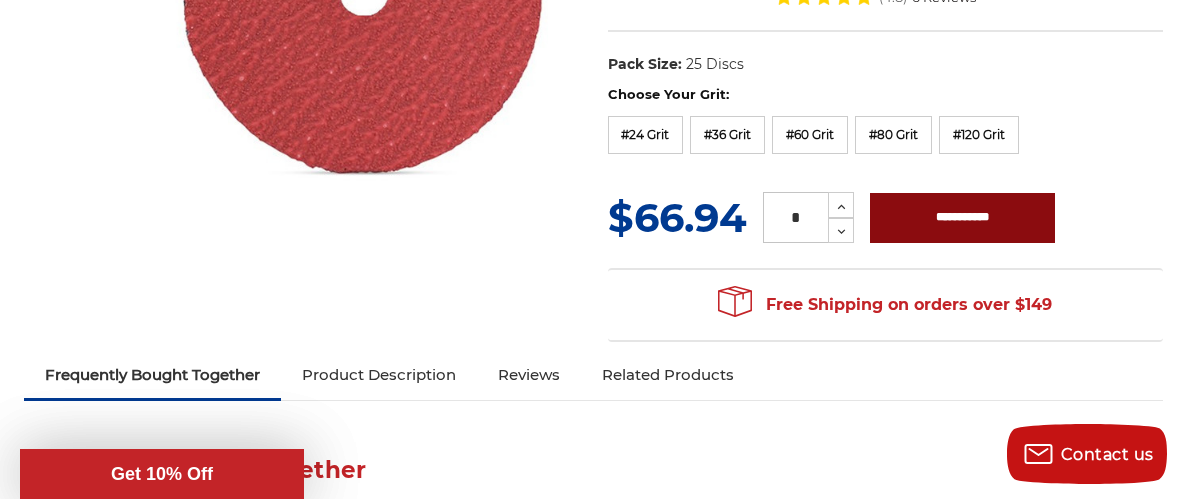 click on "**********" at bounding box center [962, 218] 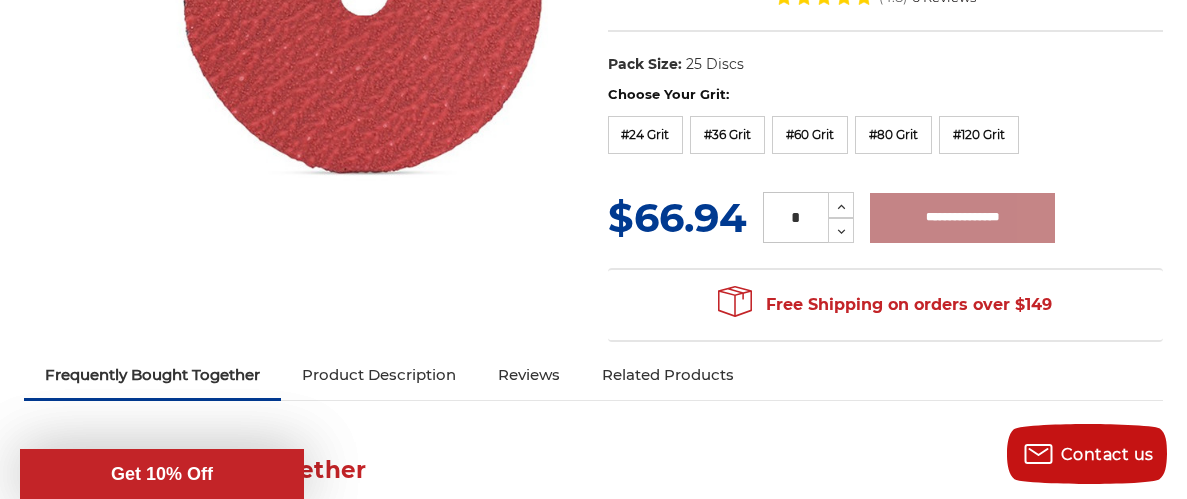 type on "**********" 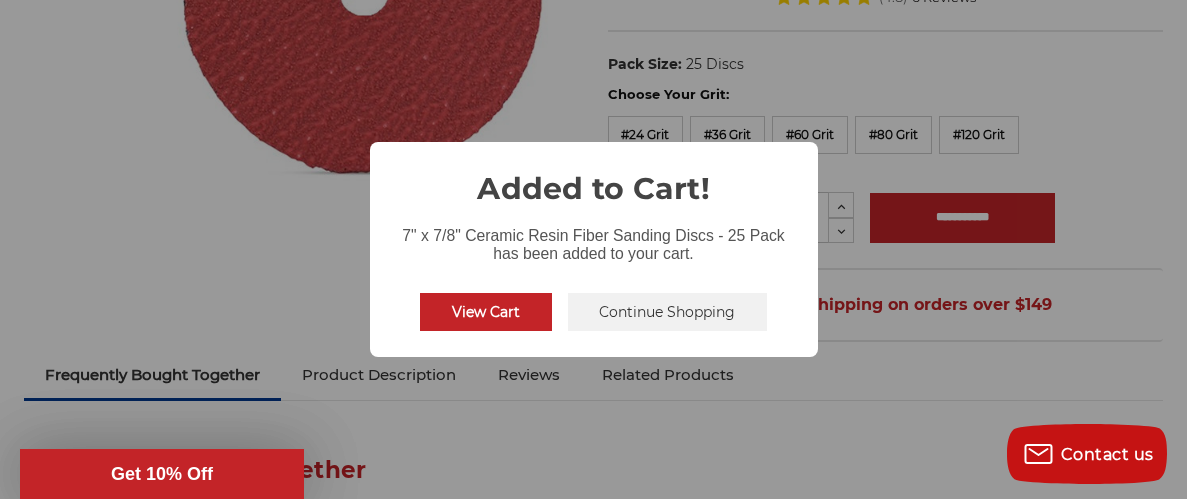 click on "View Cart" at bounding box center (486, 312) 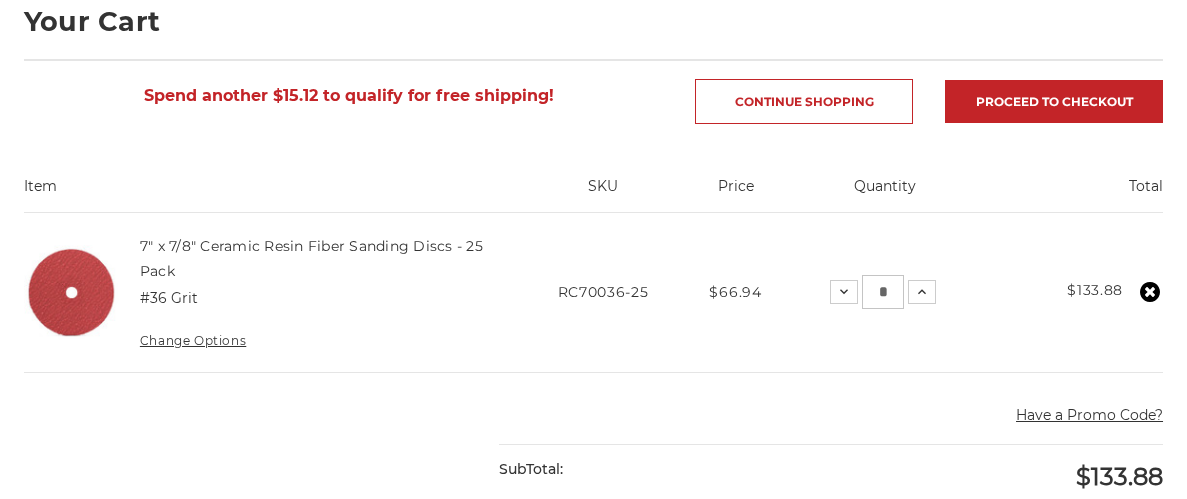 scroll, scrollTop: 347, scrollLeft: 0, axis: vertical 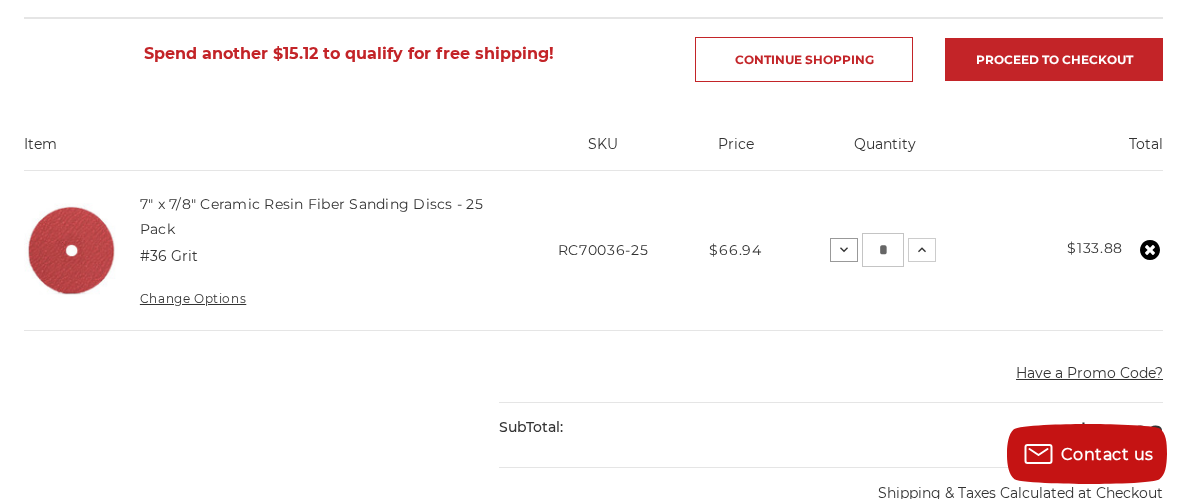 click 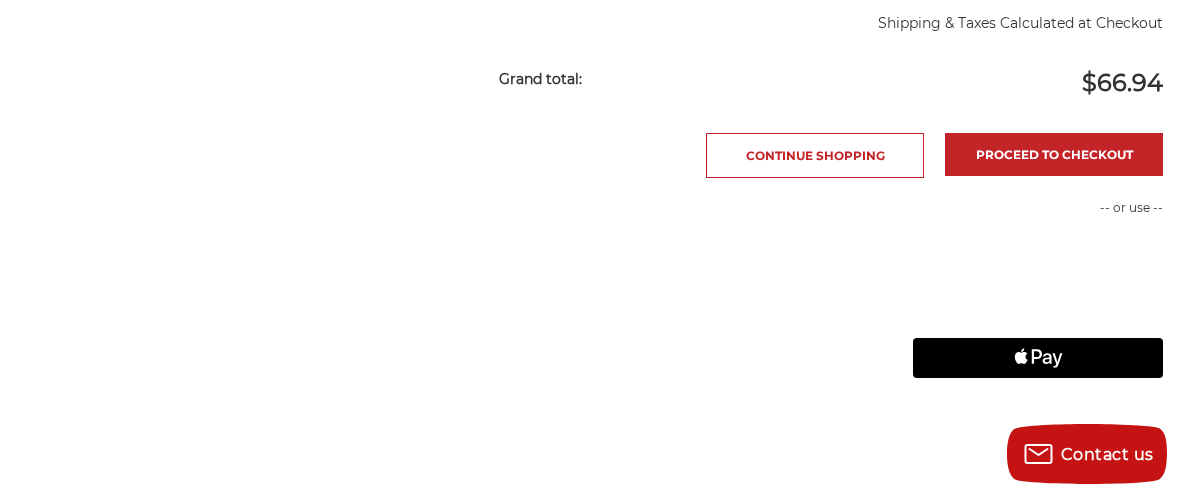 scroll, scrollTop: 828, scrollLeft: 0, axis: vertical 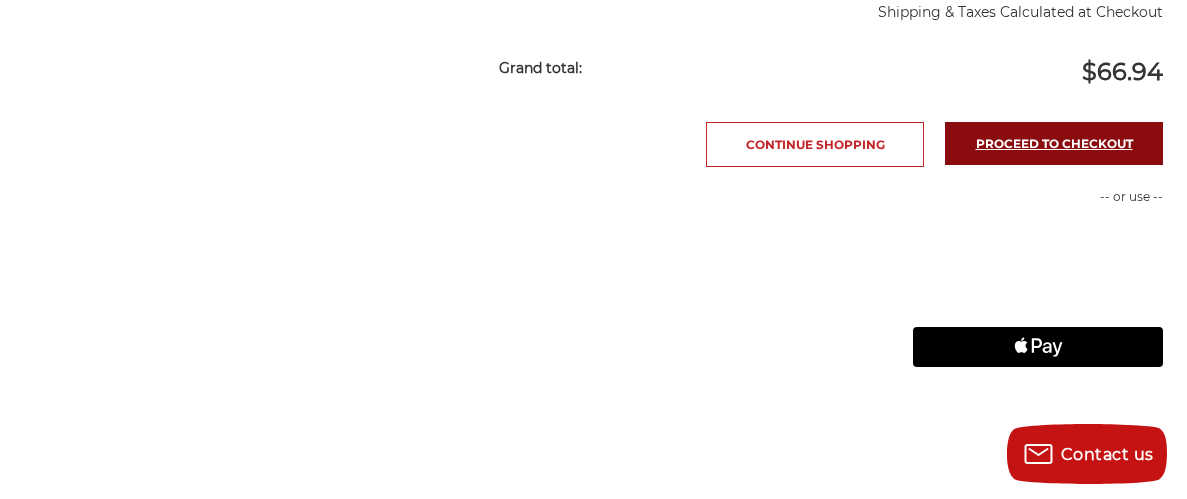 click on "Proceed to checkout" at bounding box center (1054, 143) 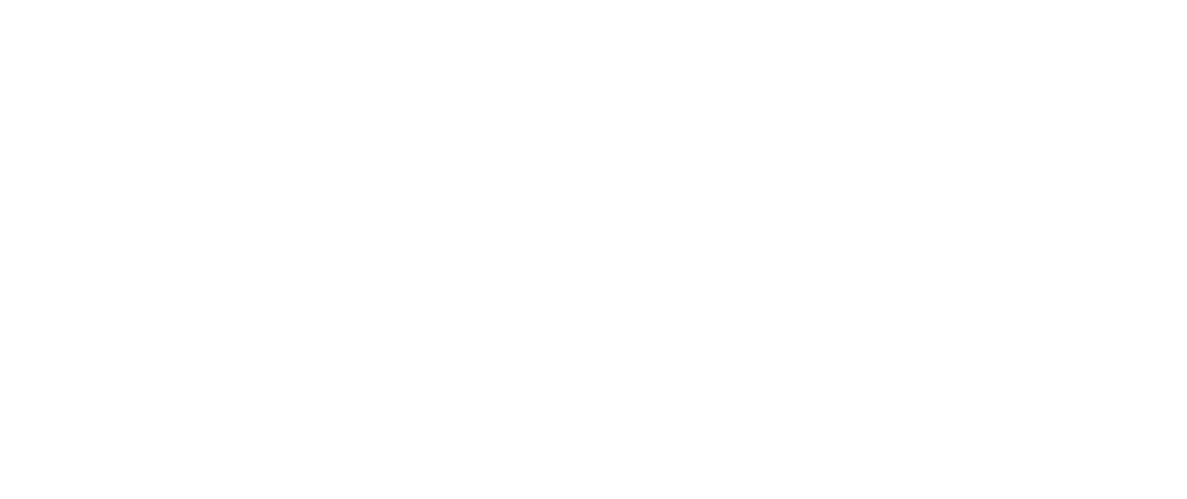scroll, scrollTop: 0, scrollLeft: 0, axis: both 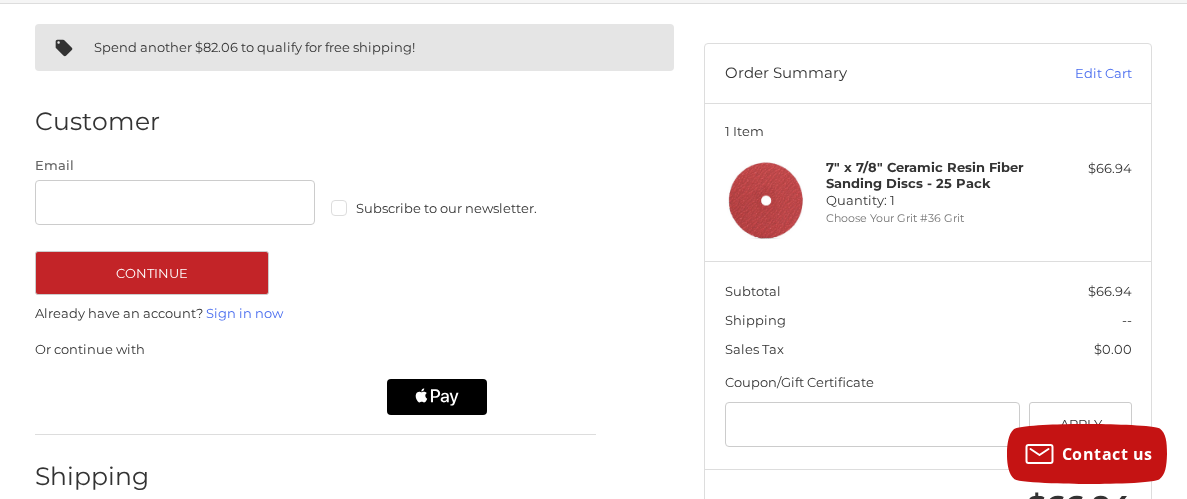click on "Customer Guest Customer Email Subscribe to our newsletter. Continue Already have an account?   Sign in now Or continue with Shipping Billing Payment" at bounding box center (355, 371) 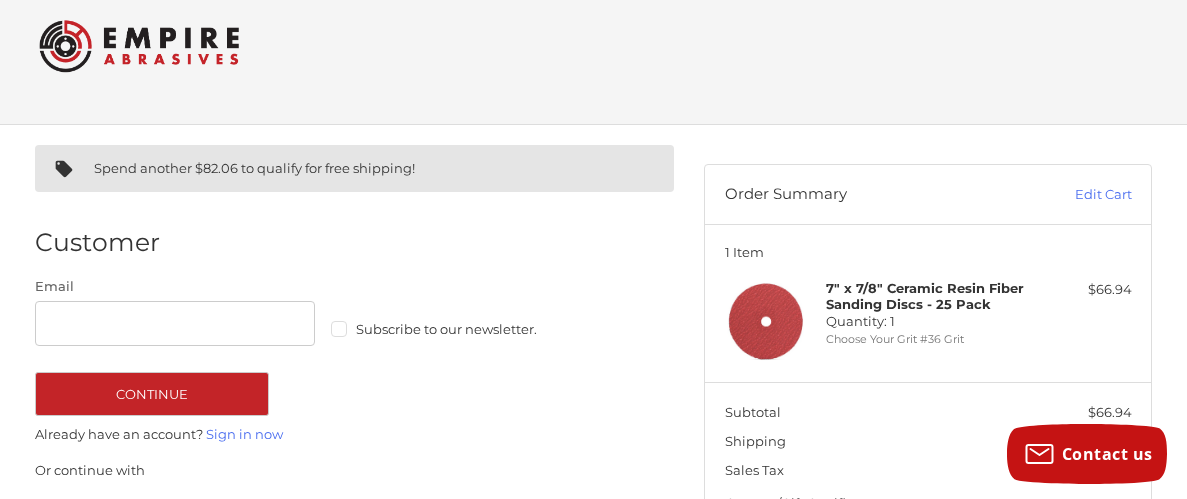 scroll, scrollTop: 5, scrollLeft: 0, axis: vertical 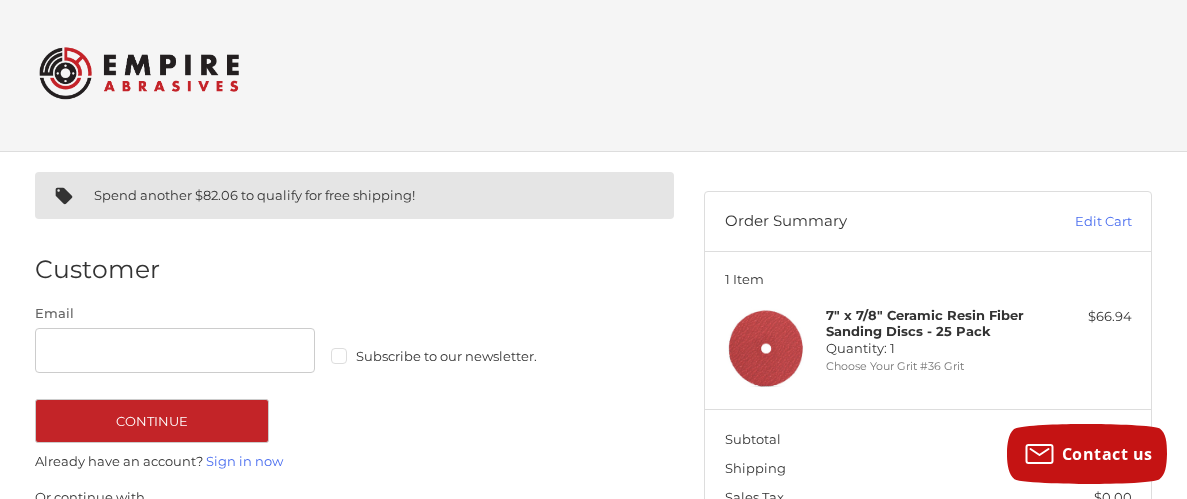 click at bounding box center [593, 73] 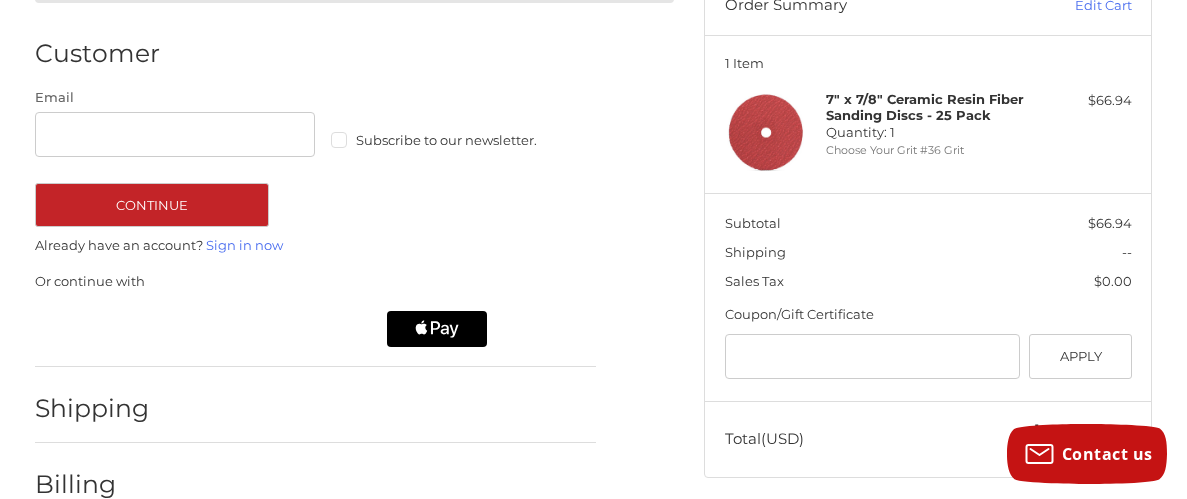 scroll, scrollTop: 220, scrollLeft: 0, axis: vertical 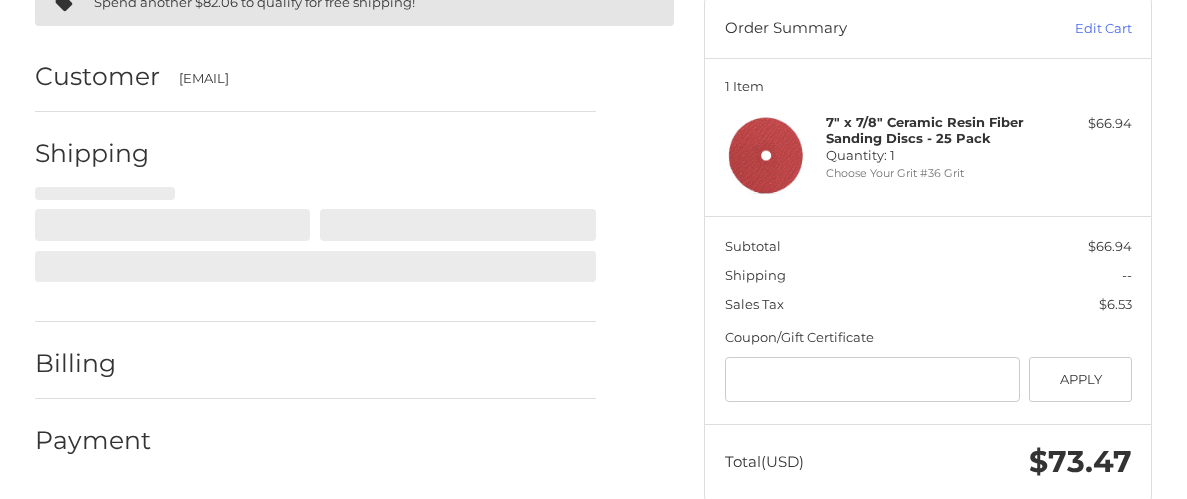 select on "**" 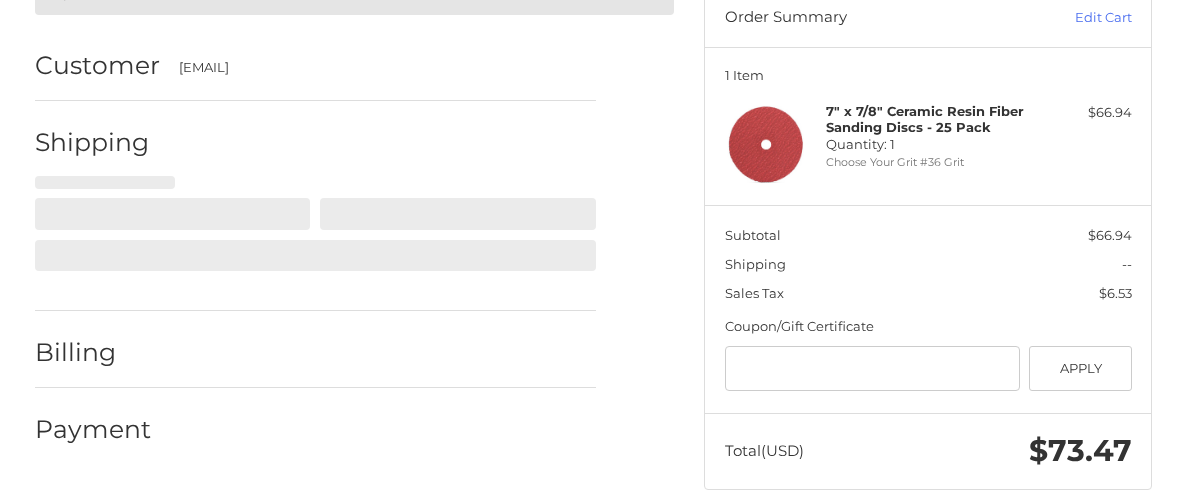 select on "**" 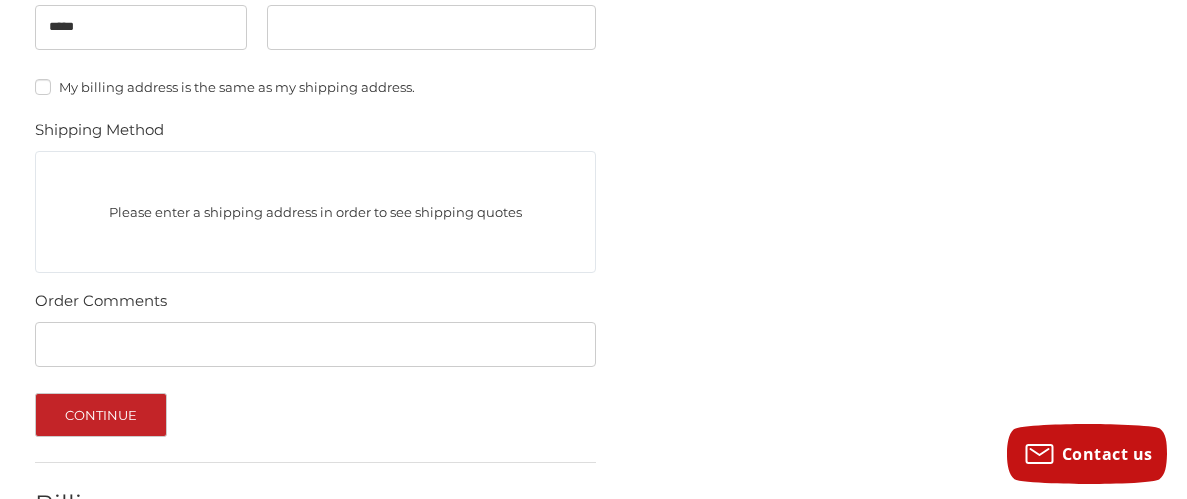 scroll, scrollTop: 928, scrollLeft: 0, axis: vertical 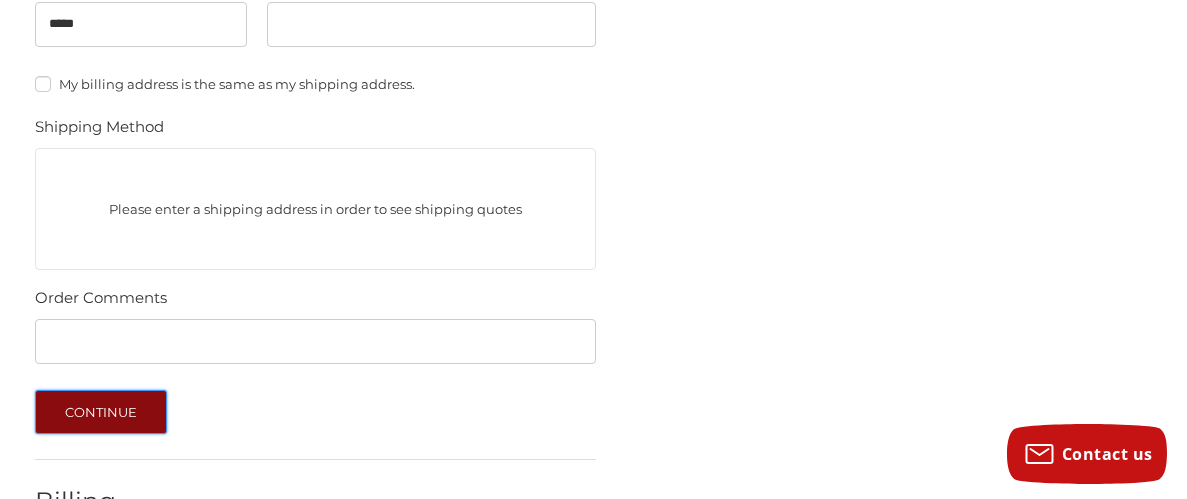 click on "Continue" at bounding box center (101, 412) 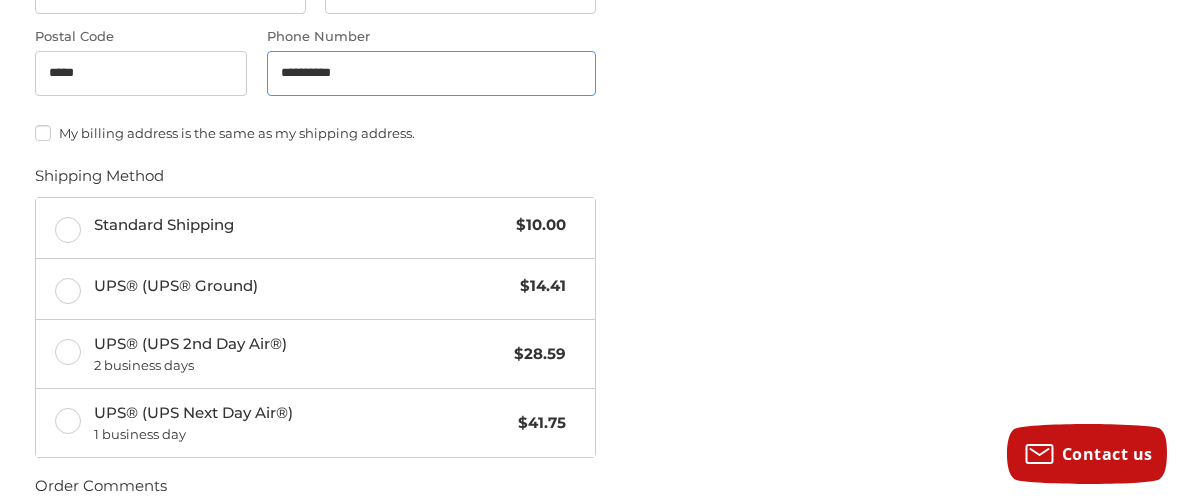 scroll, scrollTop: 878, scrollLeft: 0, axis: vertical 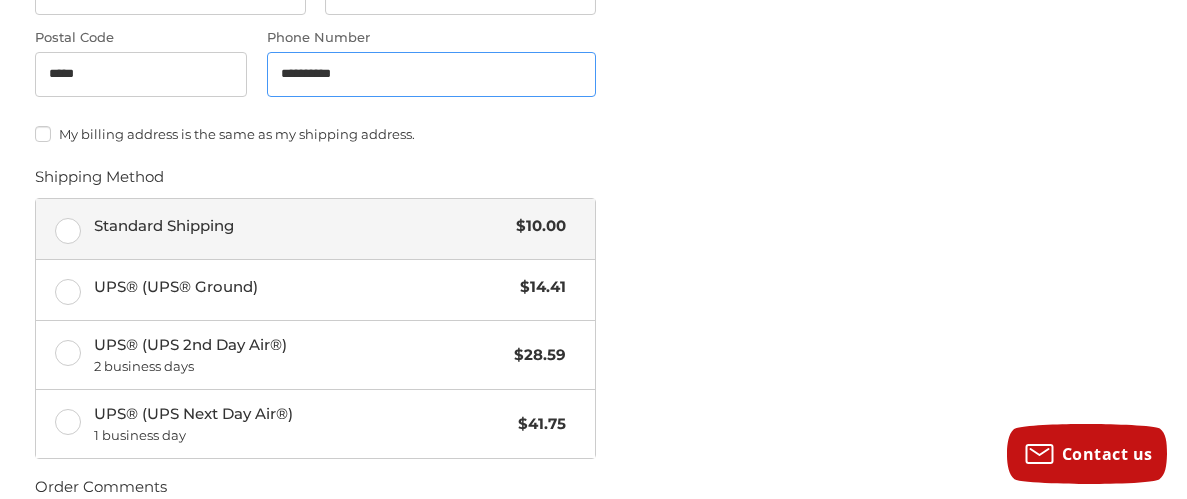 type on "**********" 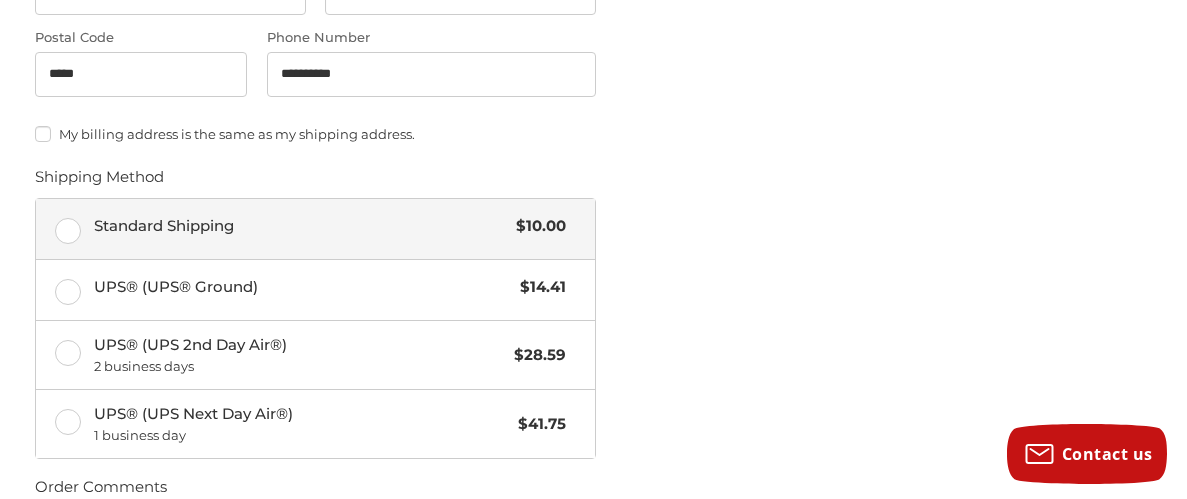 click on "Standard Shipping $10.00" at bounding box center [316, 229] 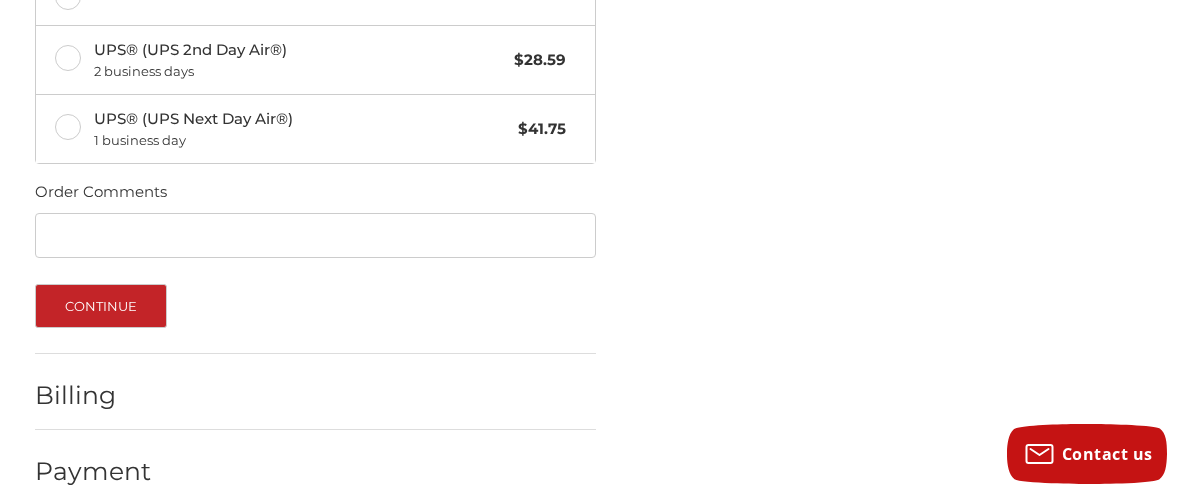 scroll, scrollTop: 1197, scrollLeft: 0, axis: vertical 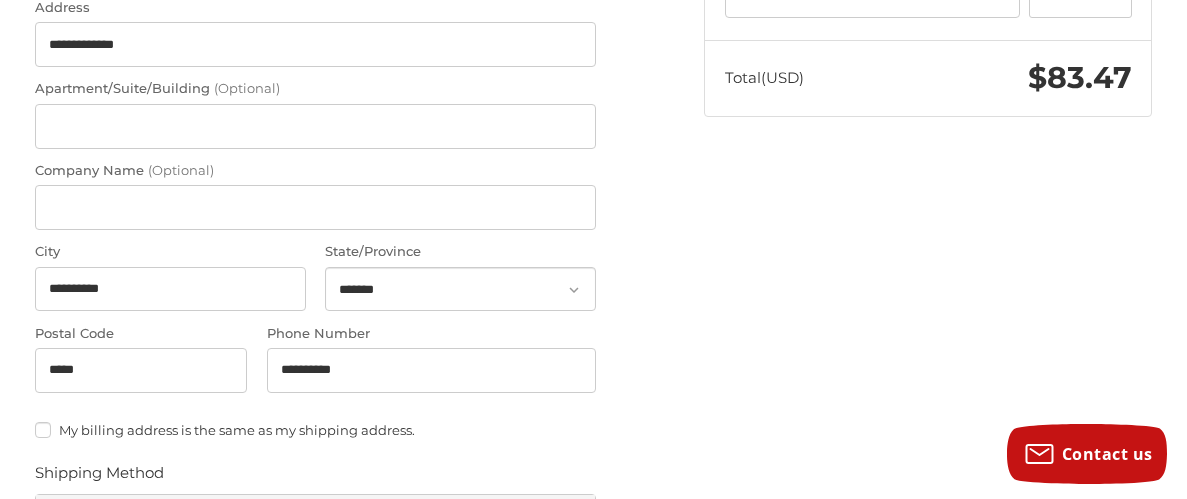 click on "**********" at bounding box center [593, 345] 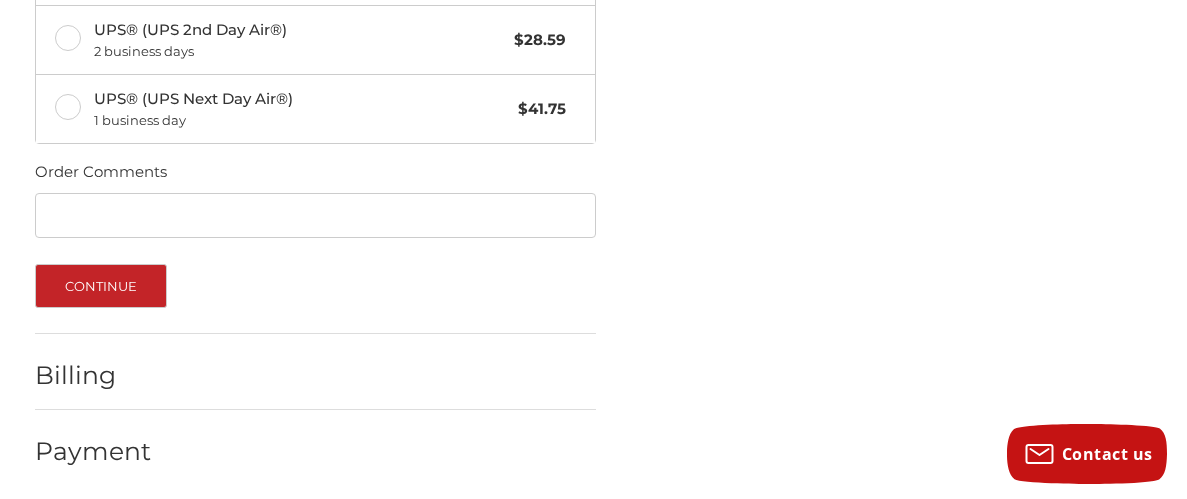 scroll, scrollTop: 1197, scrollLeft: 0, axis: vertical 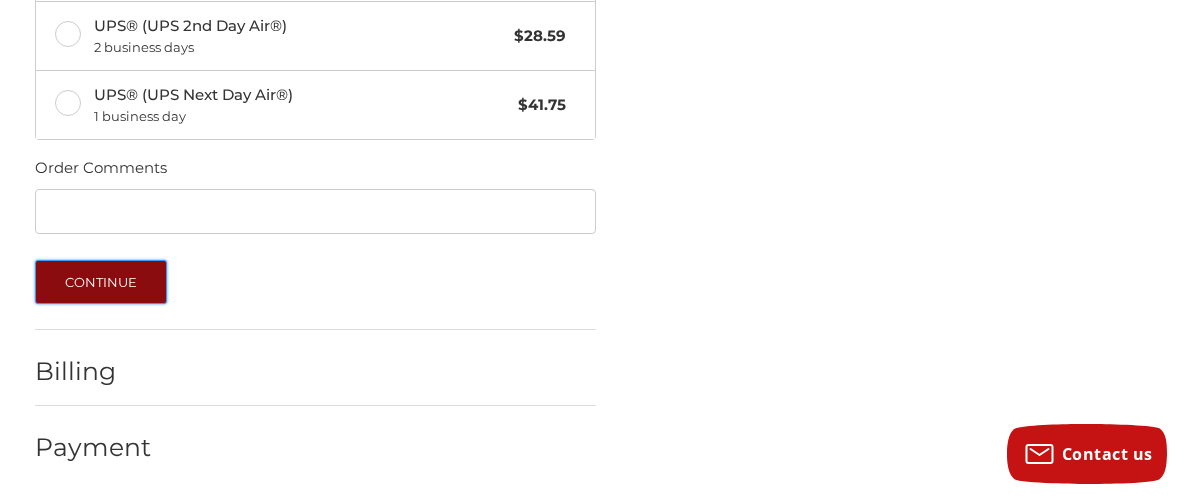 click on "Continue" at bounding box center (101, 282) 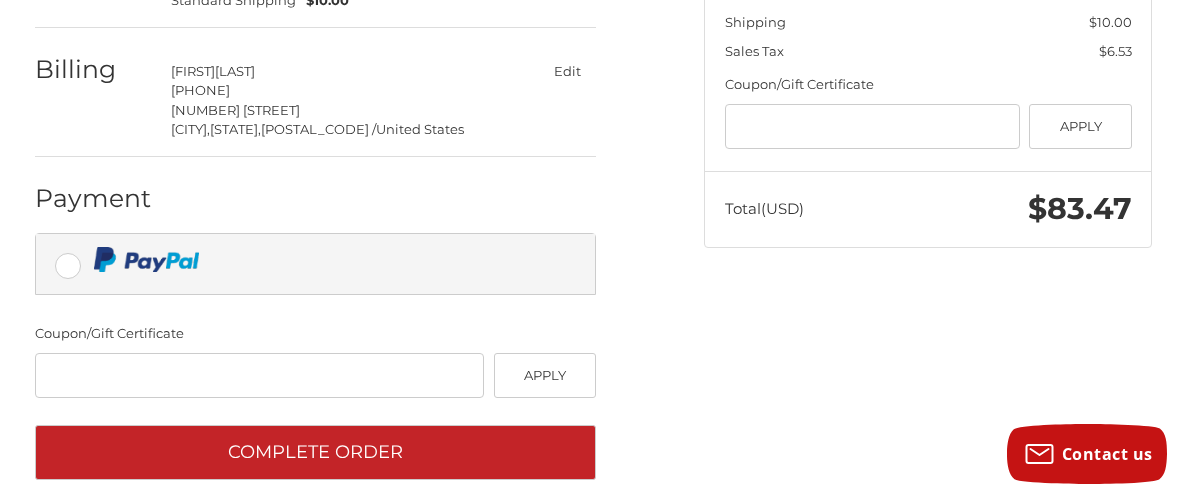 scroll, scrollTop: 473, scrollLeft: 0, axis: vertical 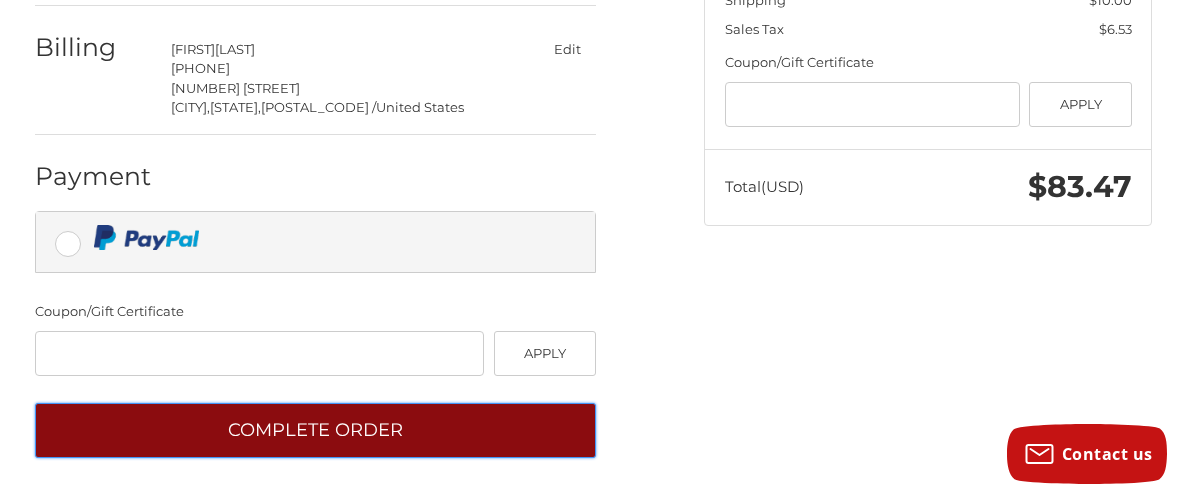 click on "Complete order" at bounding box center (316, 430) 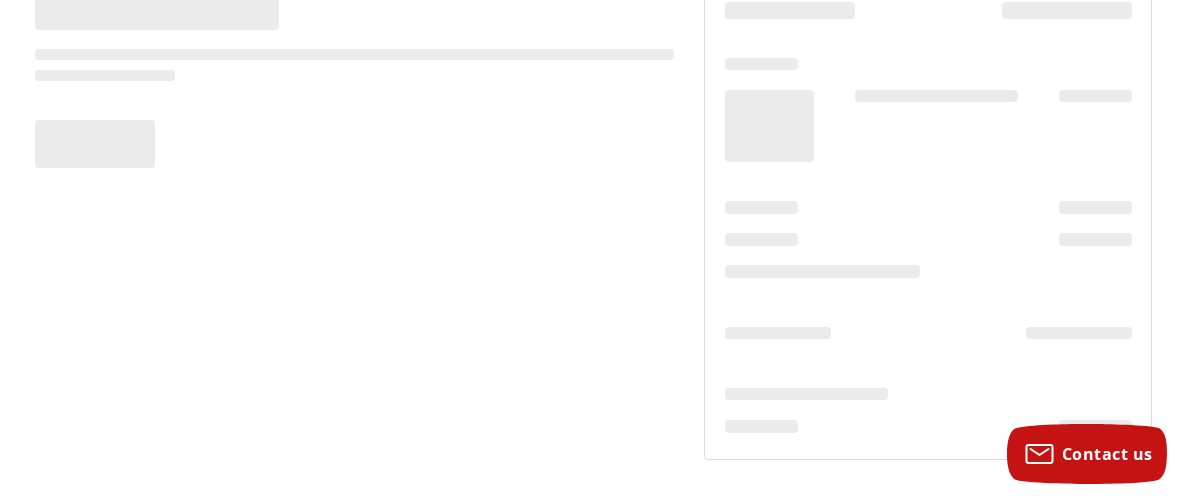 scroll, scrollTop: 215, scrollLeft: 0, axis: vertical 